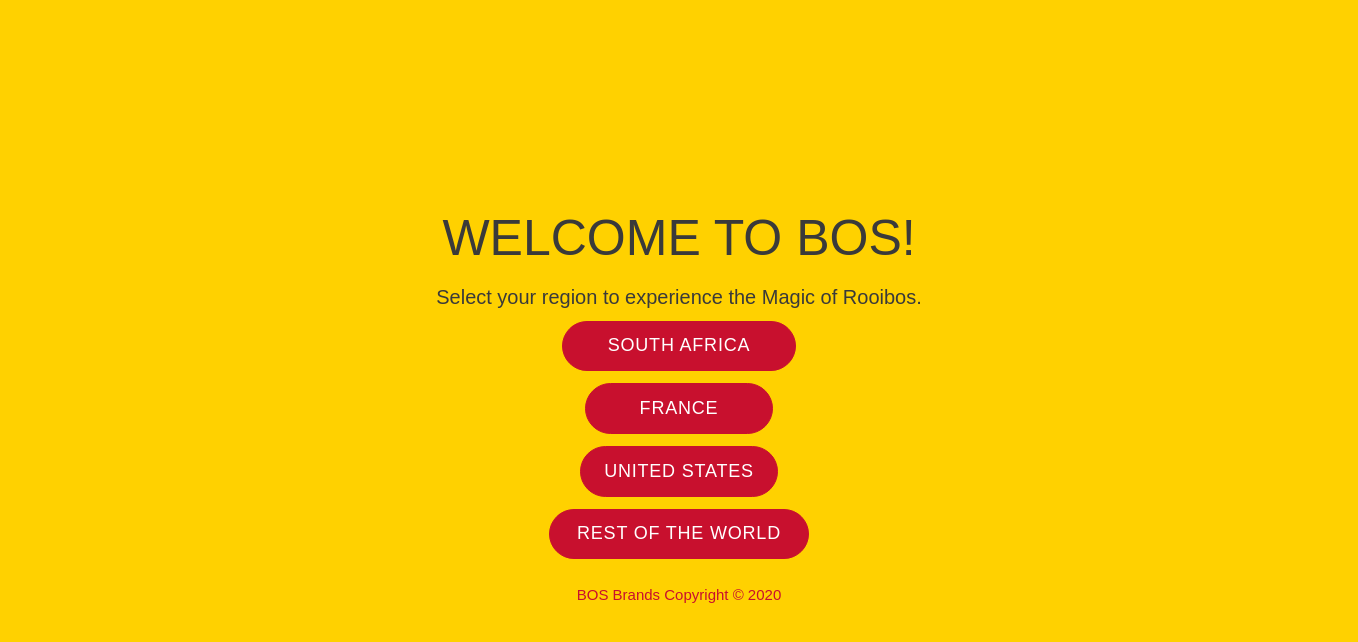 scroll, scrollTop: 0, scrollLeft: 0, axis: both 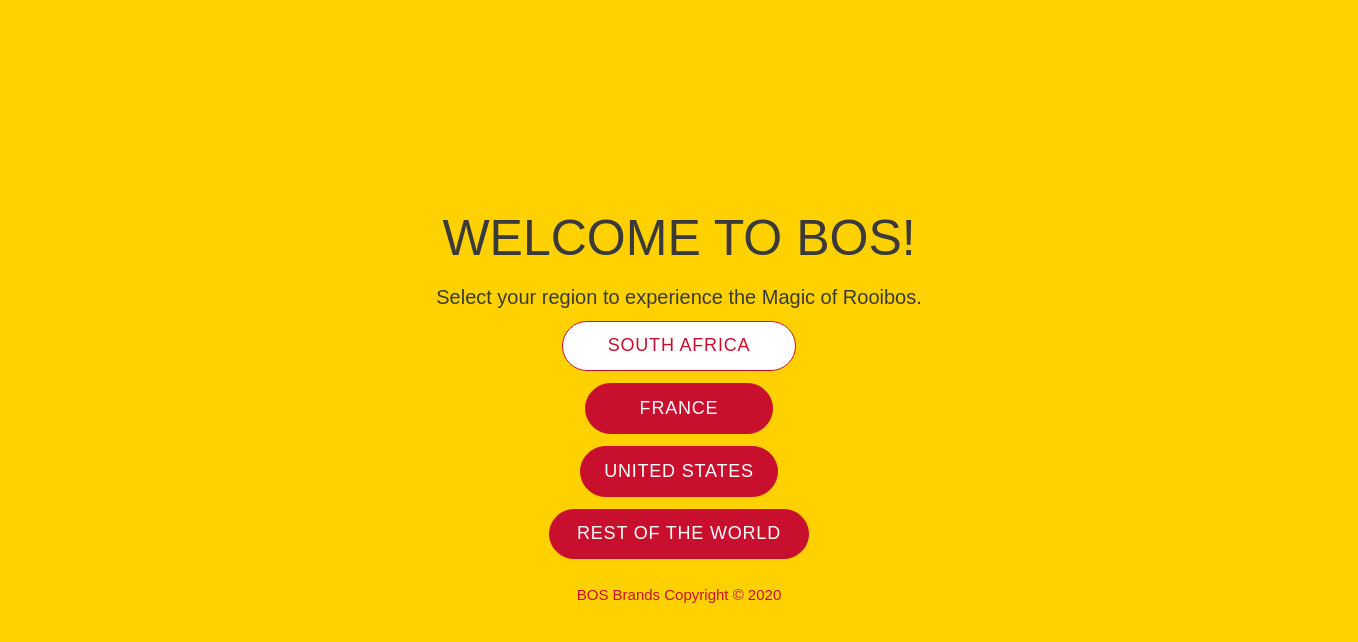 click on "South Africa" at bounding box center (679, 345) 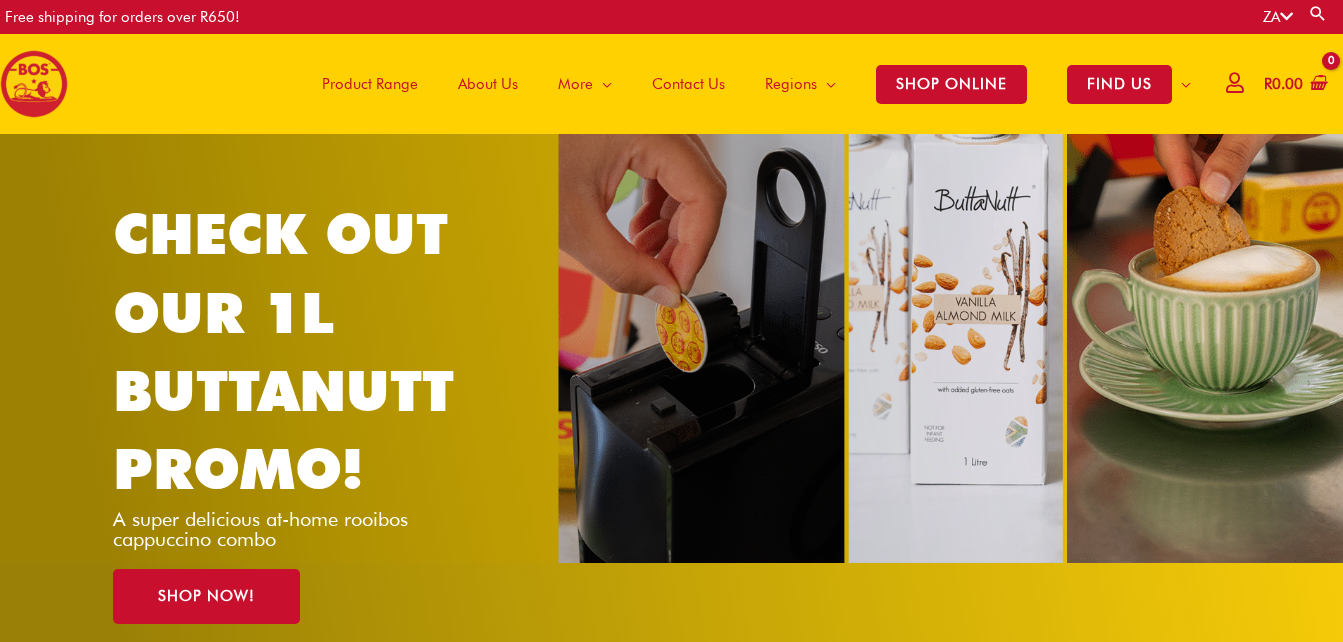 scroll, scrollTop: 0, scrollLeft: 0, axis: both 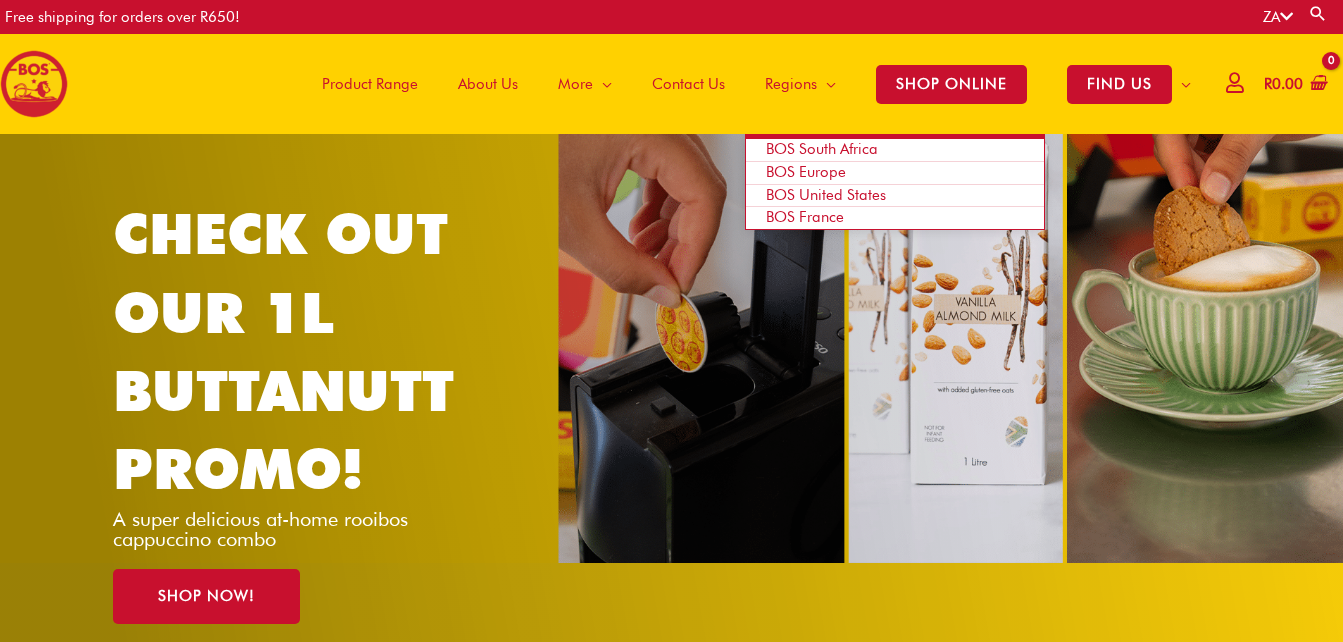 click at bounding box center (826, 84) 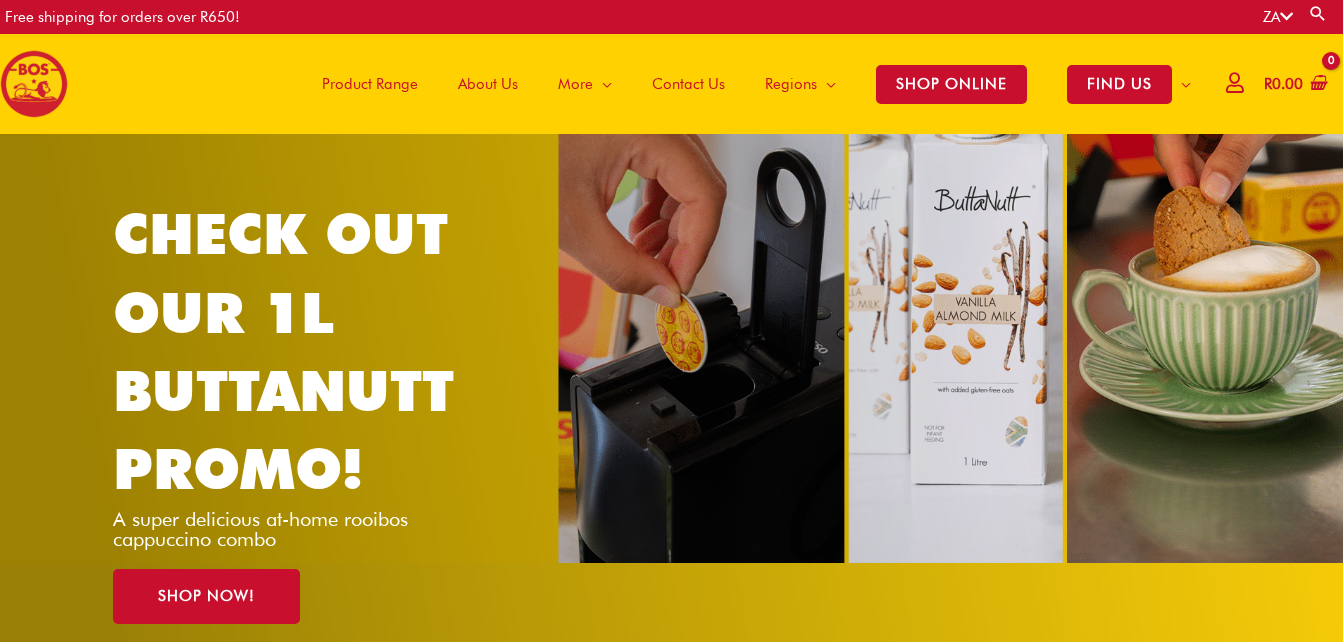 scroll, scrollTop: 0, scrollLeft: 0, axis: both 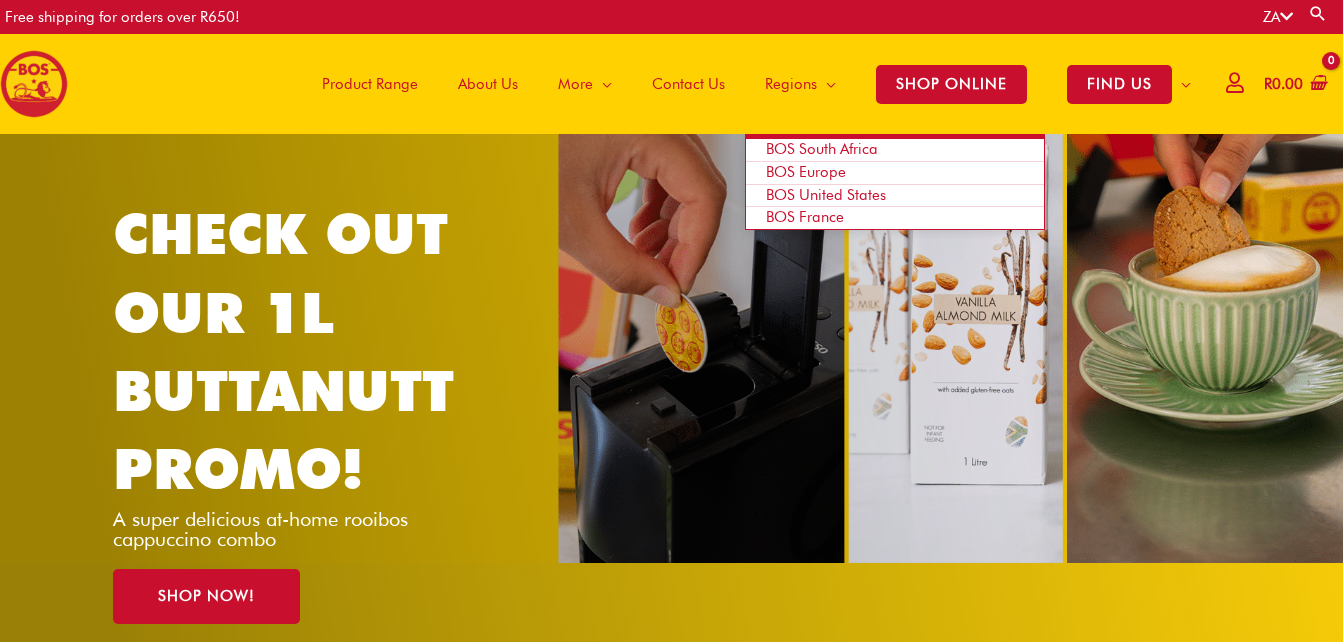 click on "BOS Europe" at bounding box center (806, 172) 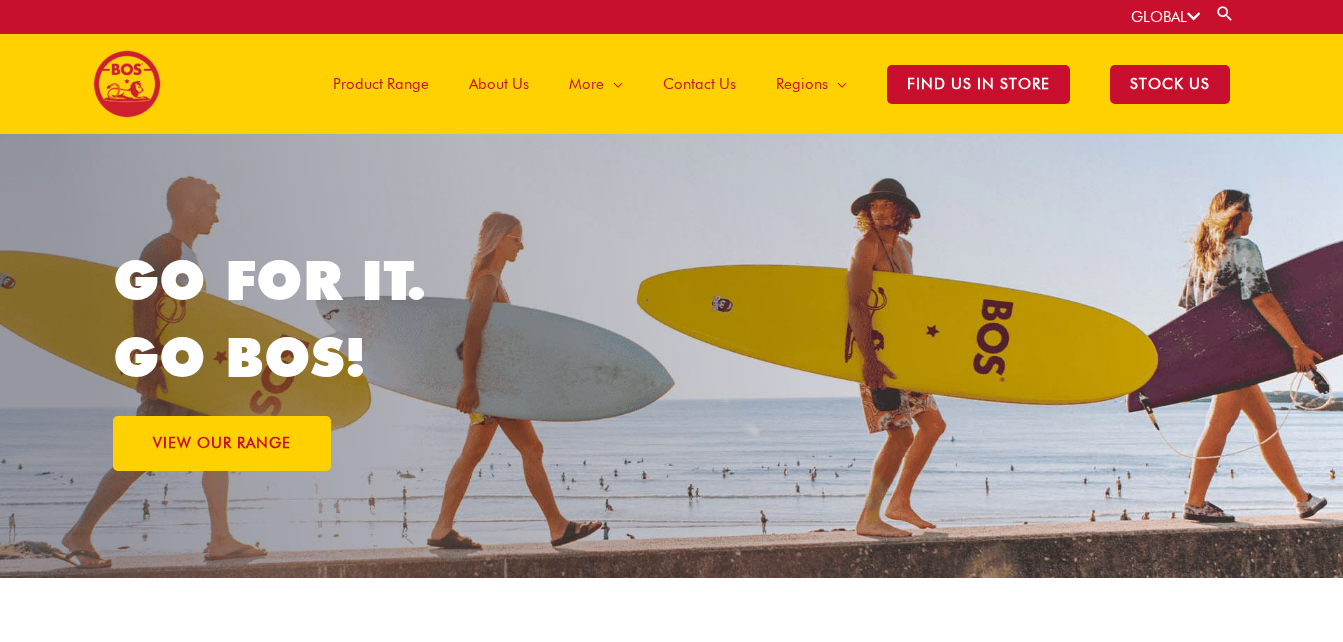 scroll, scrollTop: 0, scrollLeft: 0, axis: both 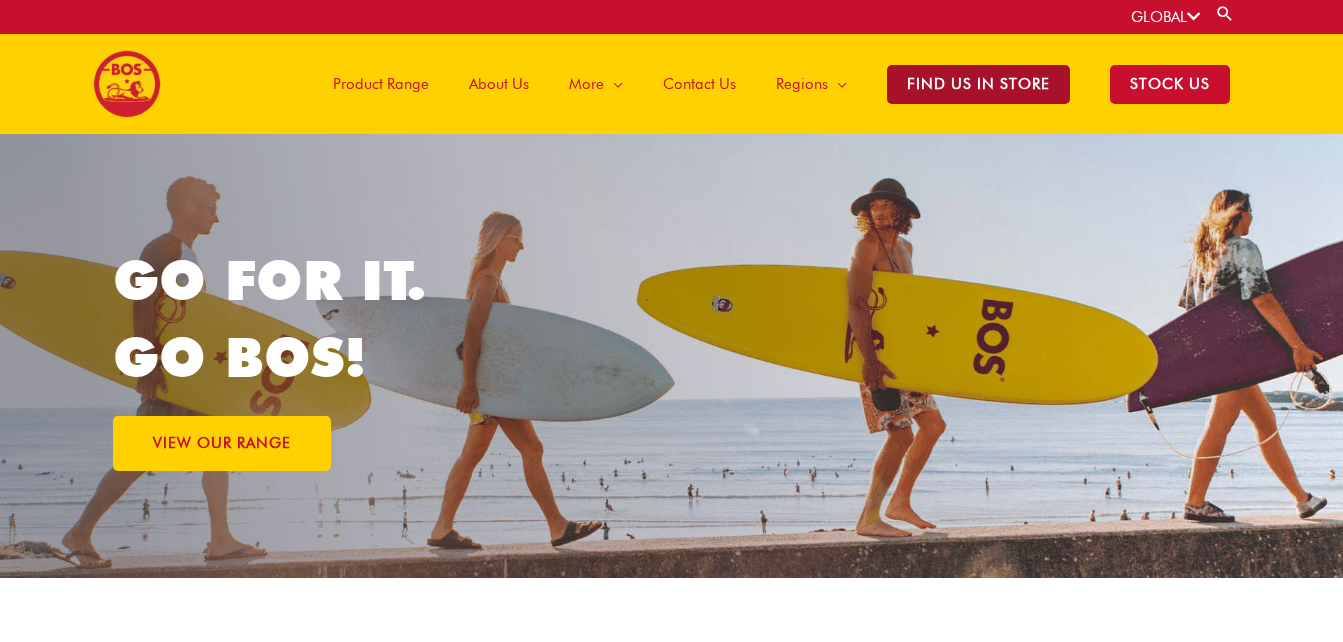 click on "Find Us in Store" at bounding box center [978, 84] 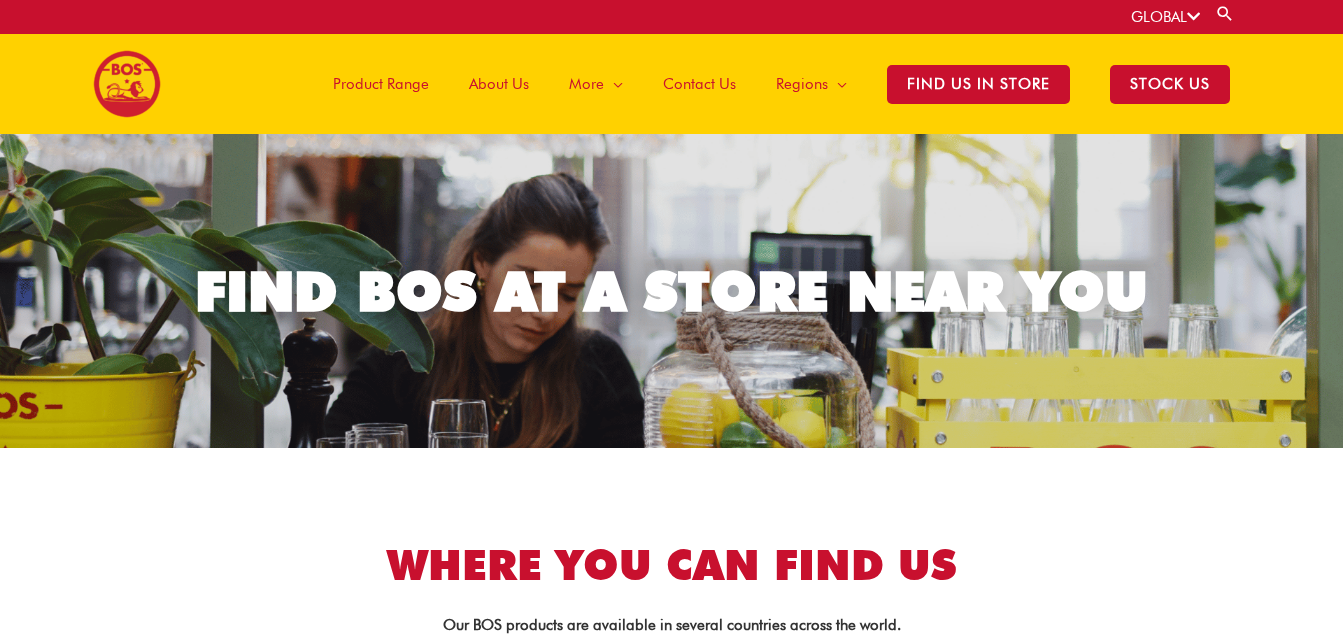 scroll, scrollTop: 0, scrollLeft: 0, axis: both 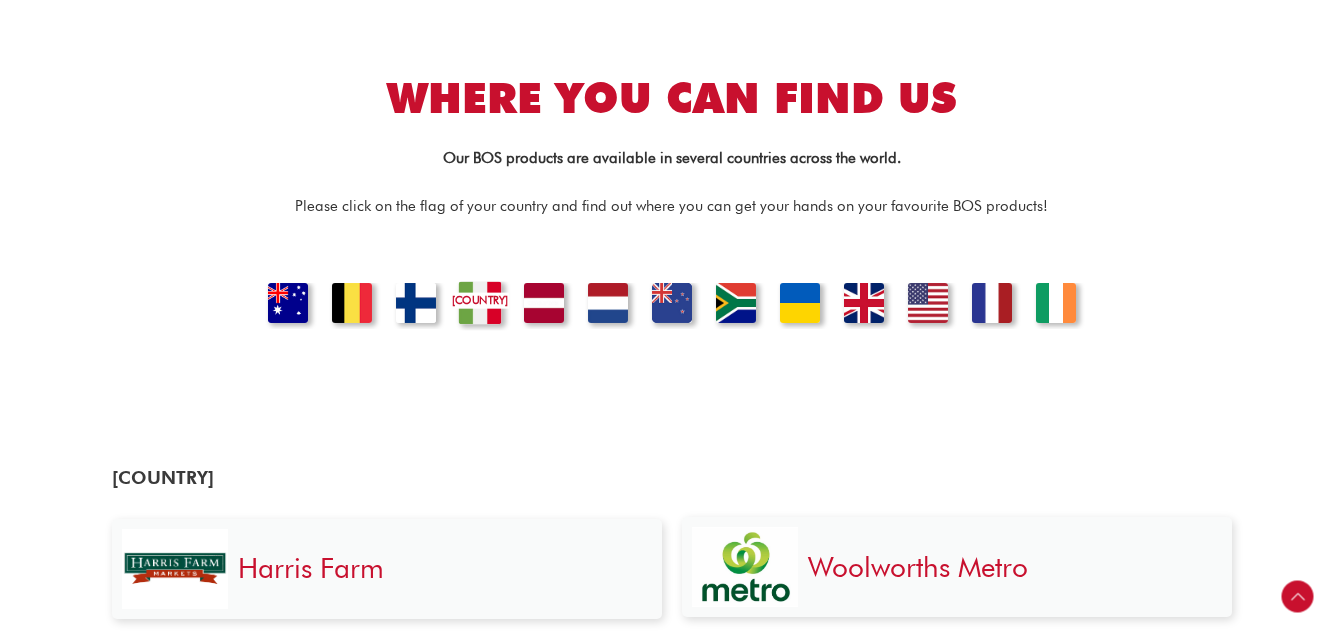 click on "ITALY" at bounding box center [479, 305] 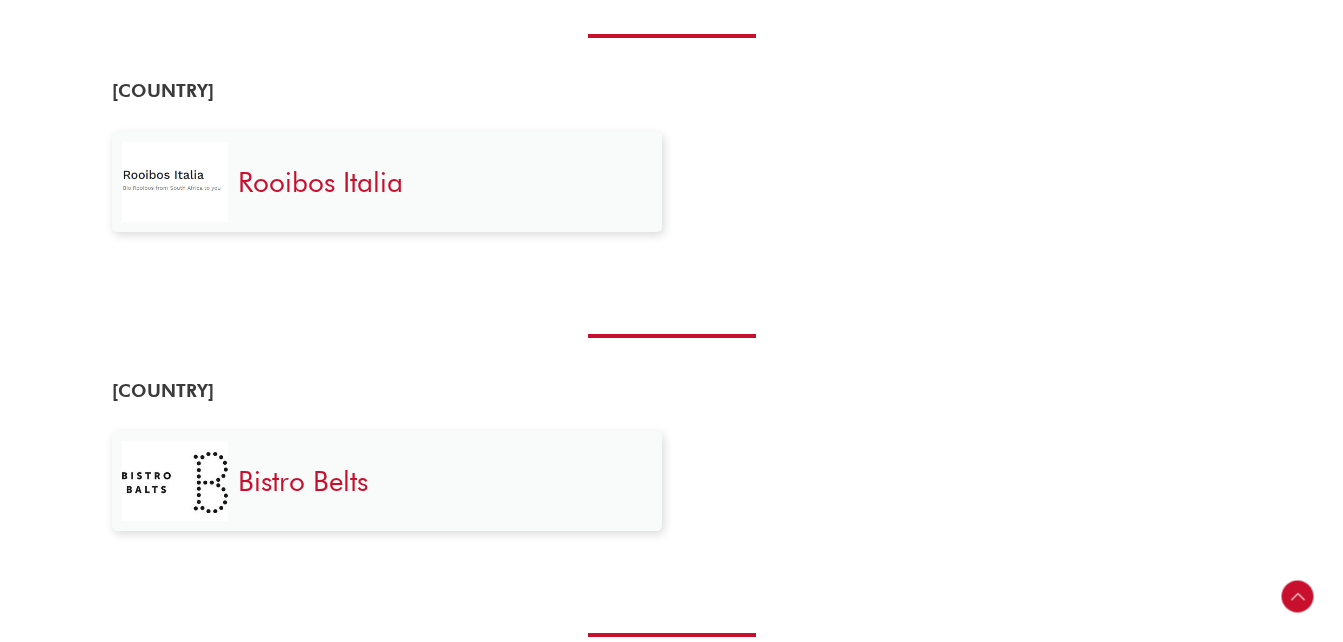 scroll, scrollTop: 1774, scrollLeft: 0, axis: vertical 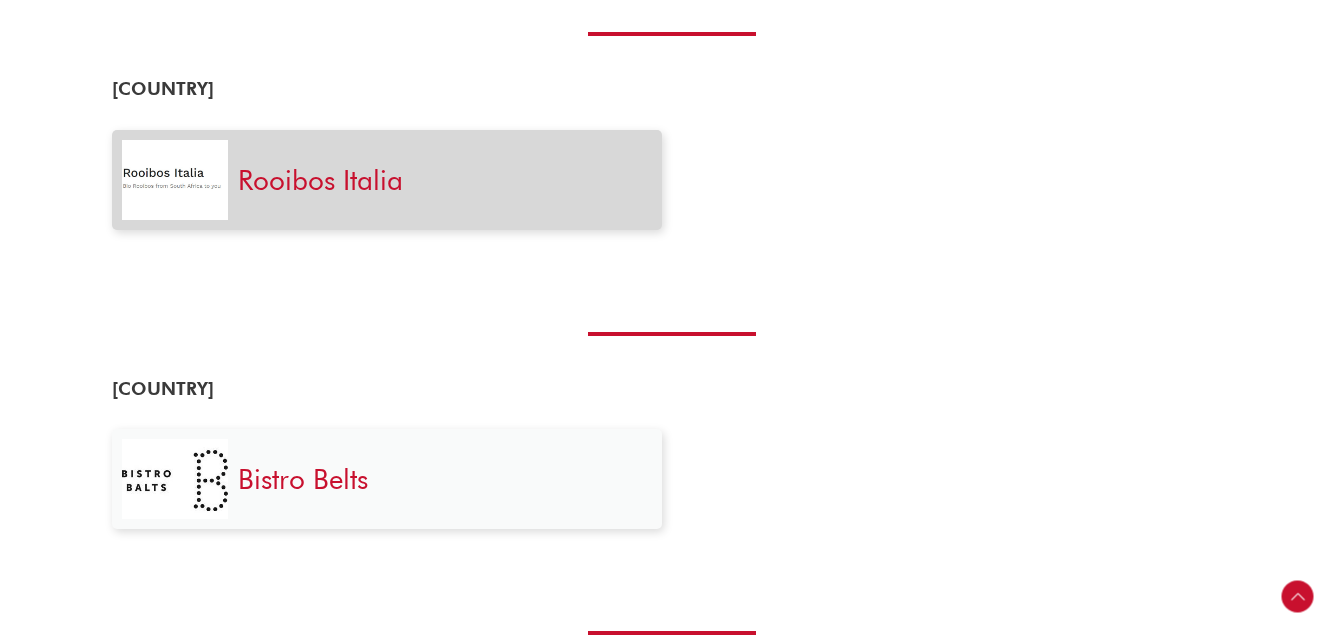 click at bounding box center [175, 180] 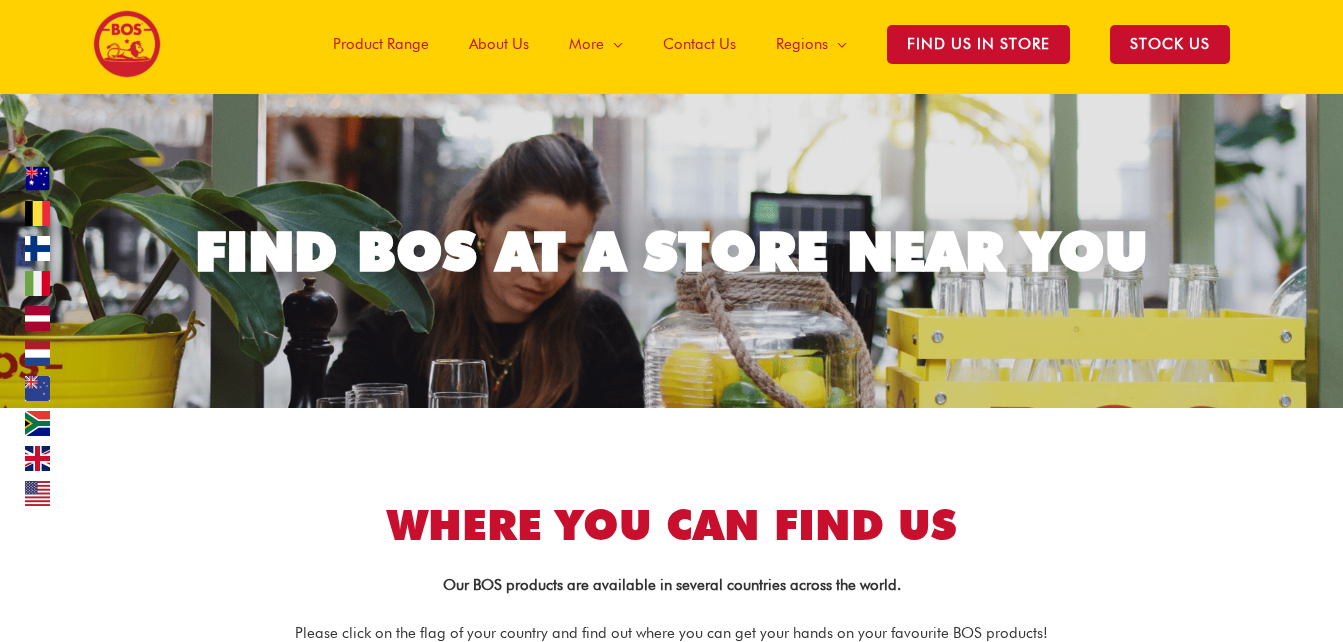 scroll, scrollTop: 0, scrollLeft: 0, axis: both 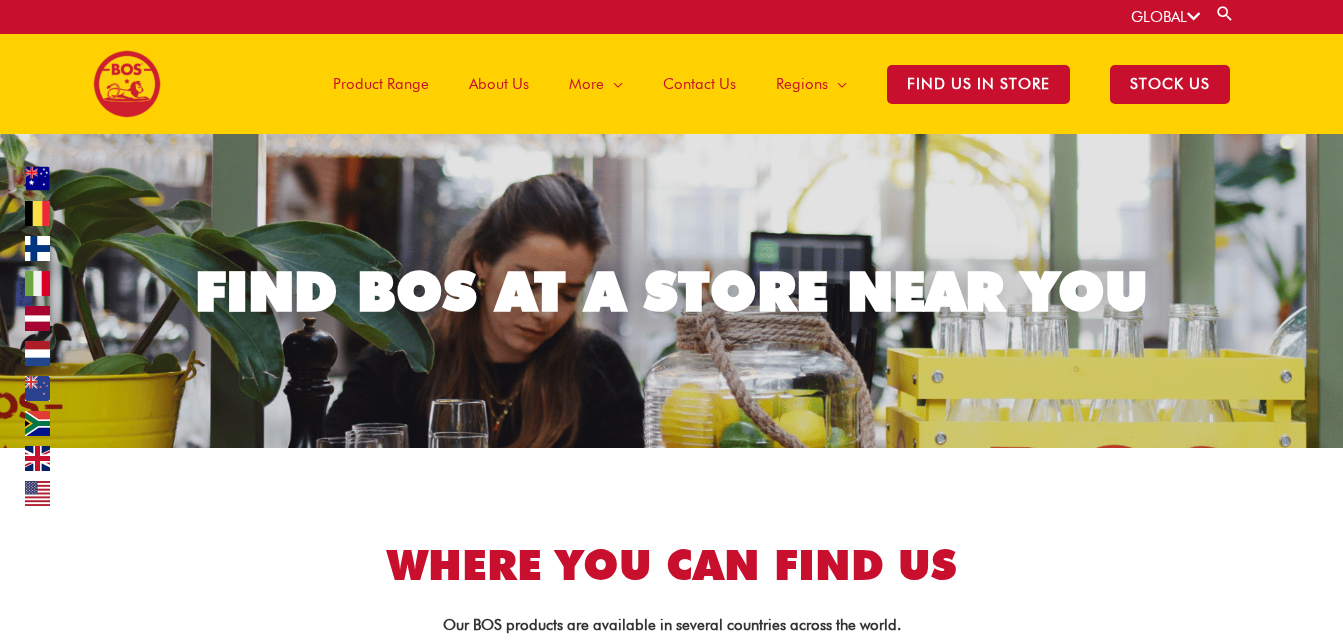 click at bounding box center (127, 84) 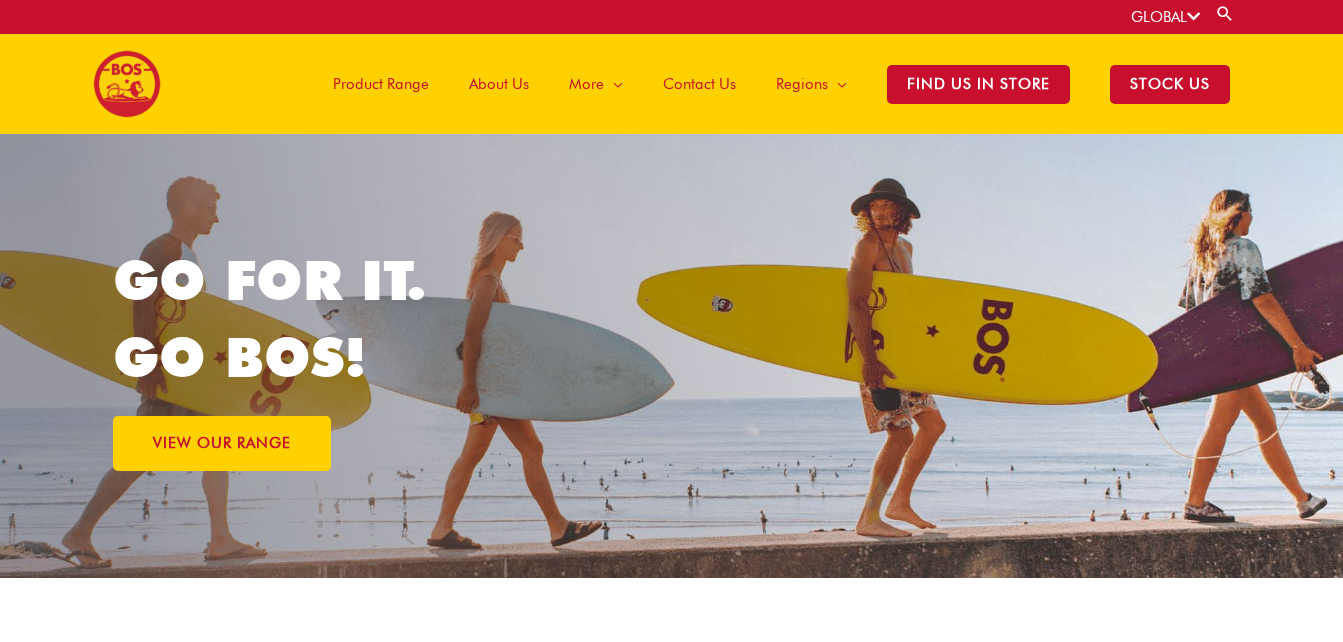 scroll, scrollTop: 0, scrollLeft: 0, axis: both 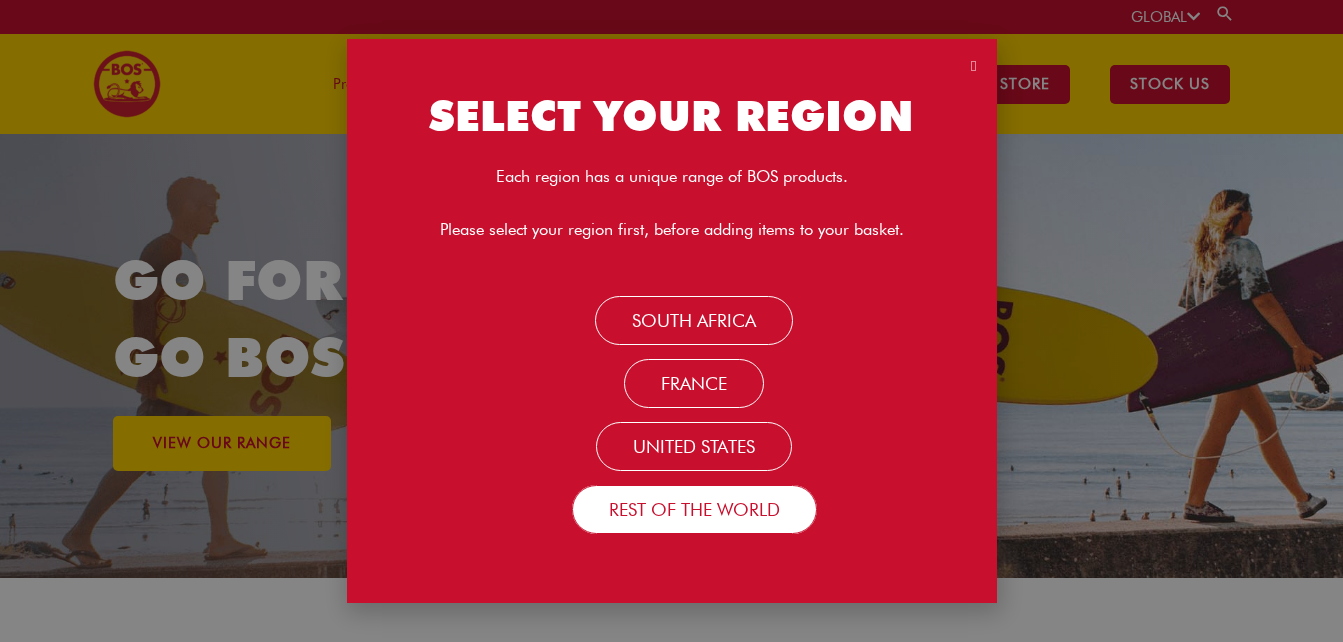 click on "Rest Of the World" at bounding box center (694, 509) 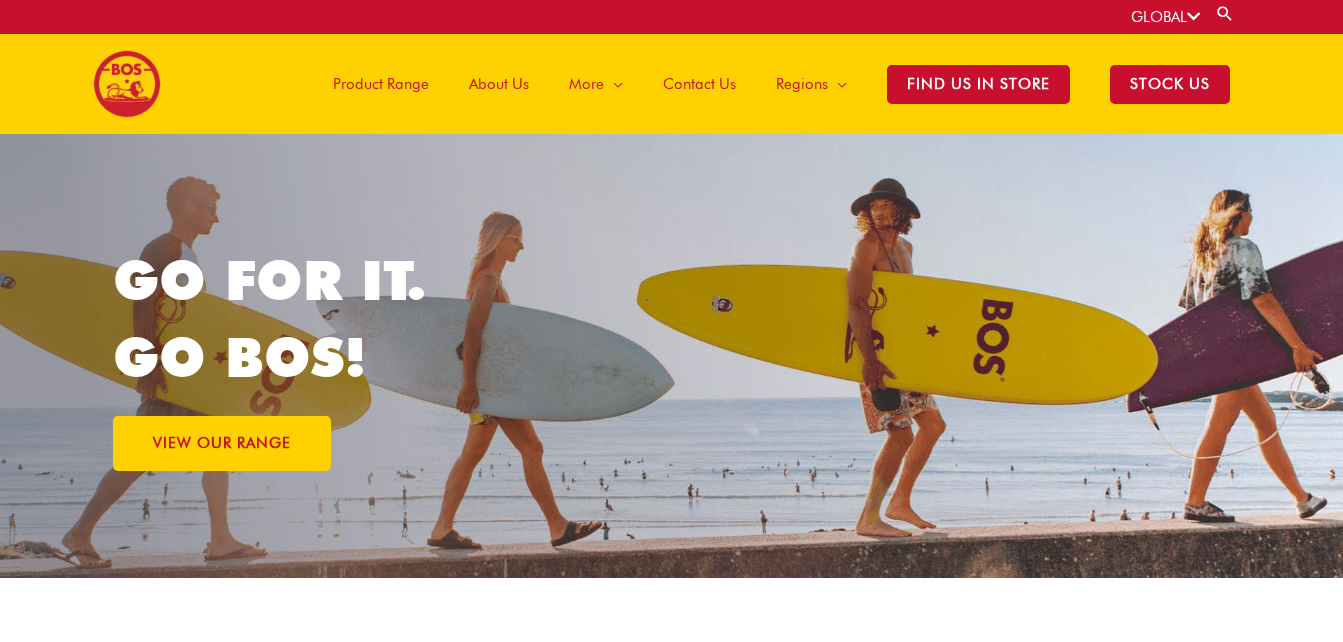 scroll, scrollTop: 0, scrollLeft: 0, axis: both 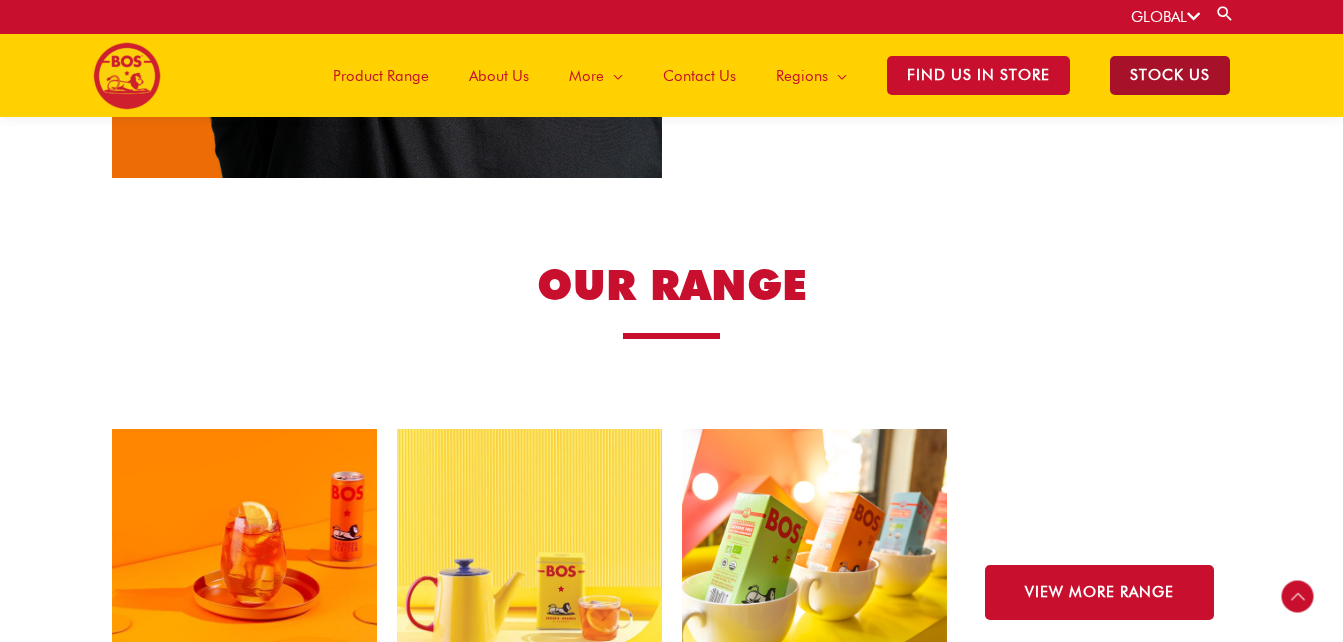 click on "STOCK US" at bounding box center [1170, 75] 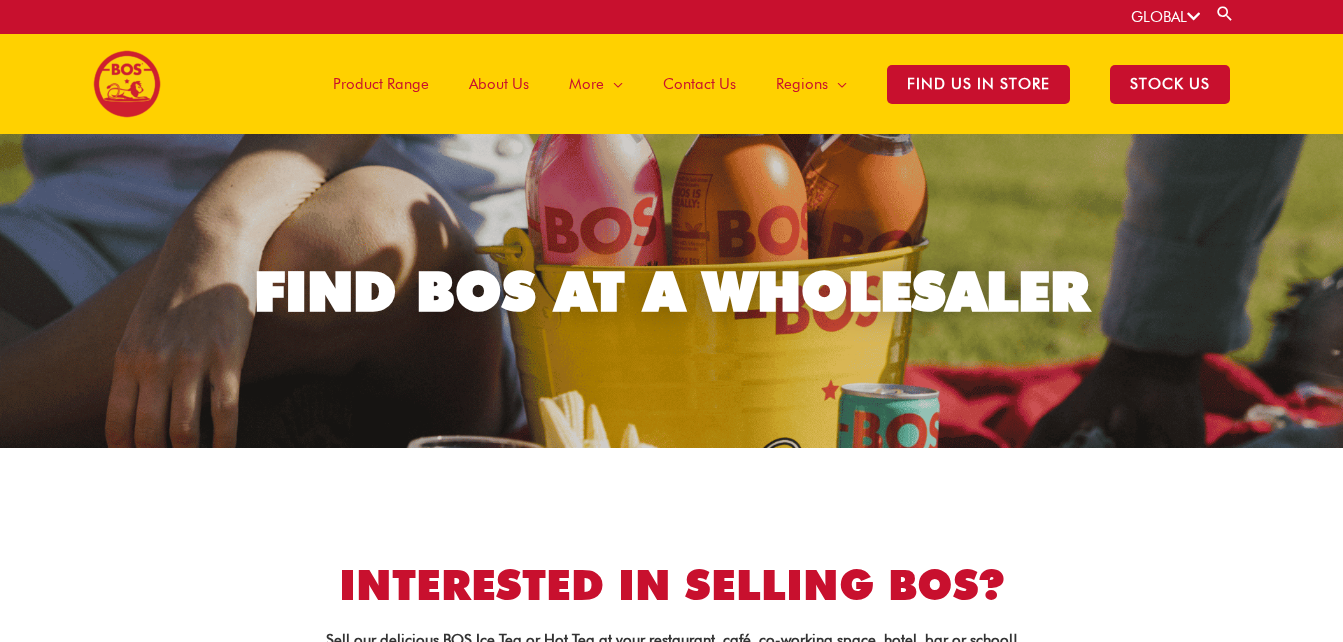 scroll, scrollTop: 0, scrollLeft: 0, axis: both 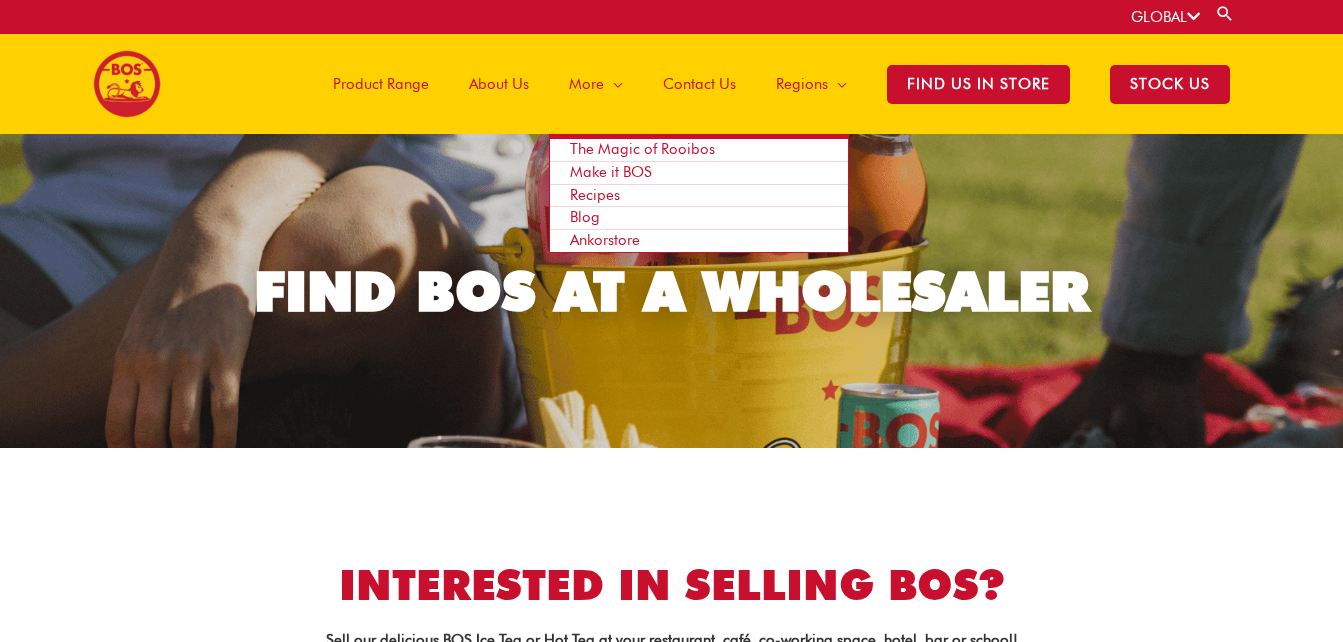 click on "More" at bounding box center [596, 84] 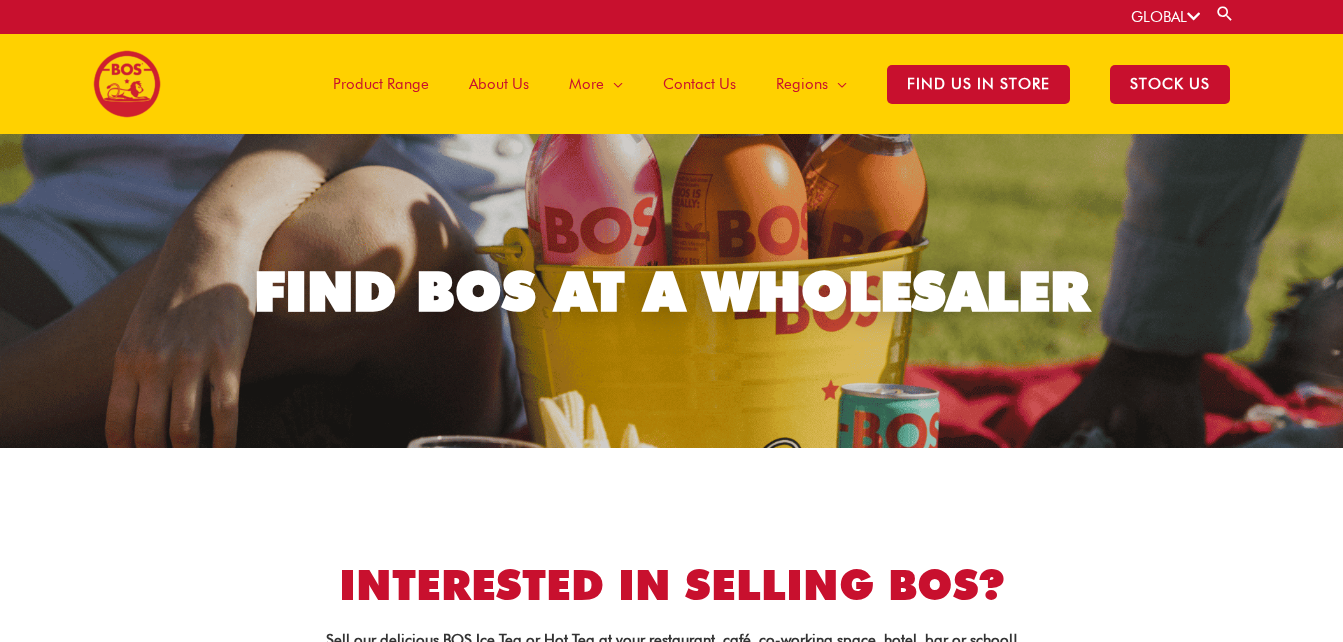 click on "GLOBAL
Search for:
Search" at bounding box center (1190, 17) 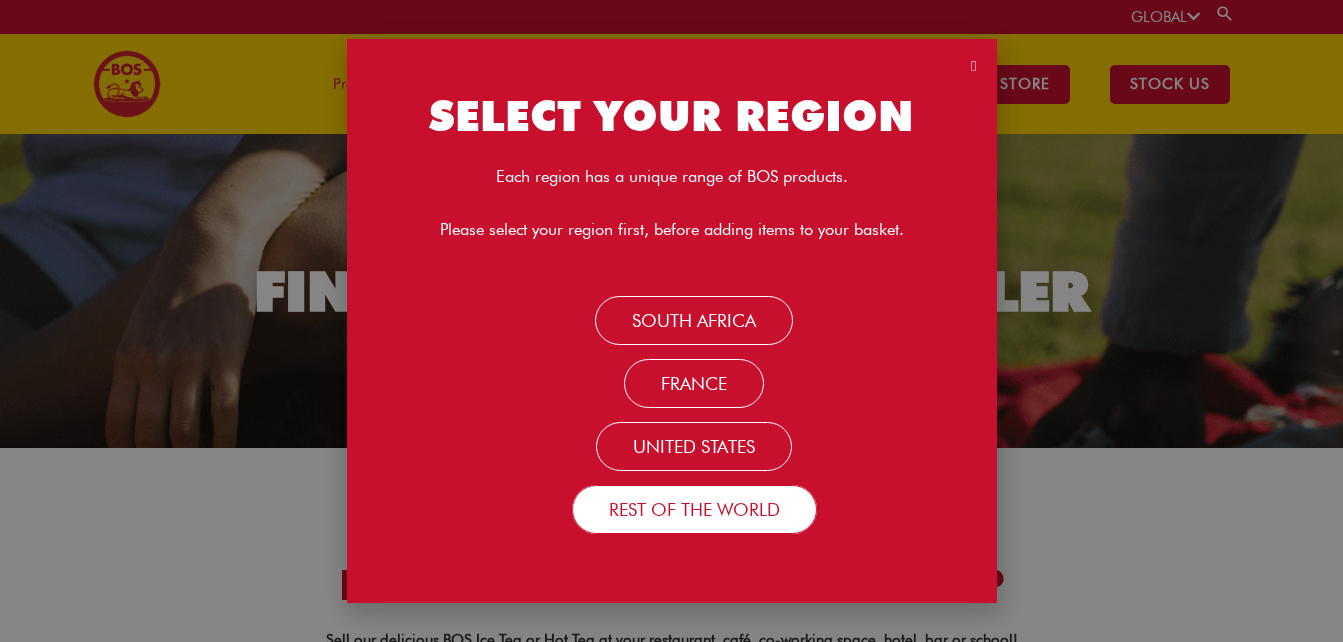 click on "Rest Of the World" at bounding box center [694, 509] 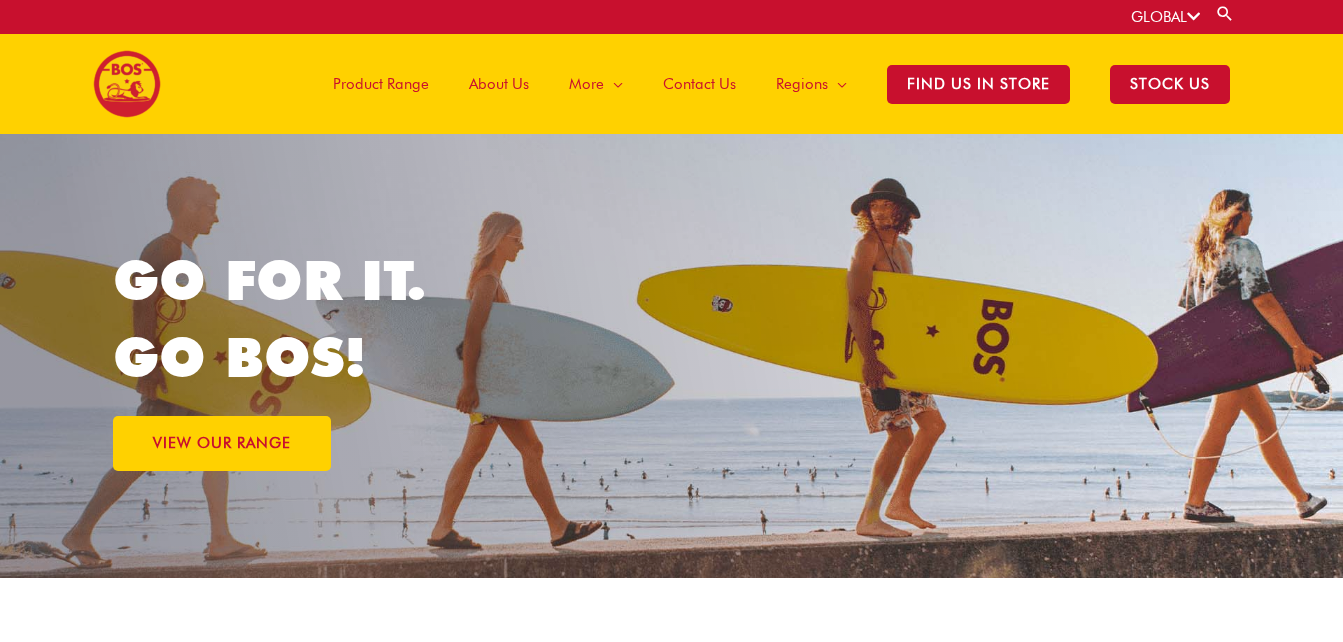 scroll, scrollTop: 0, scrollLeft: 0, axis: both 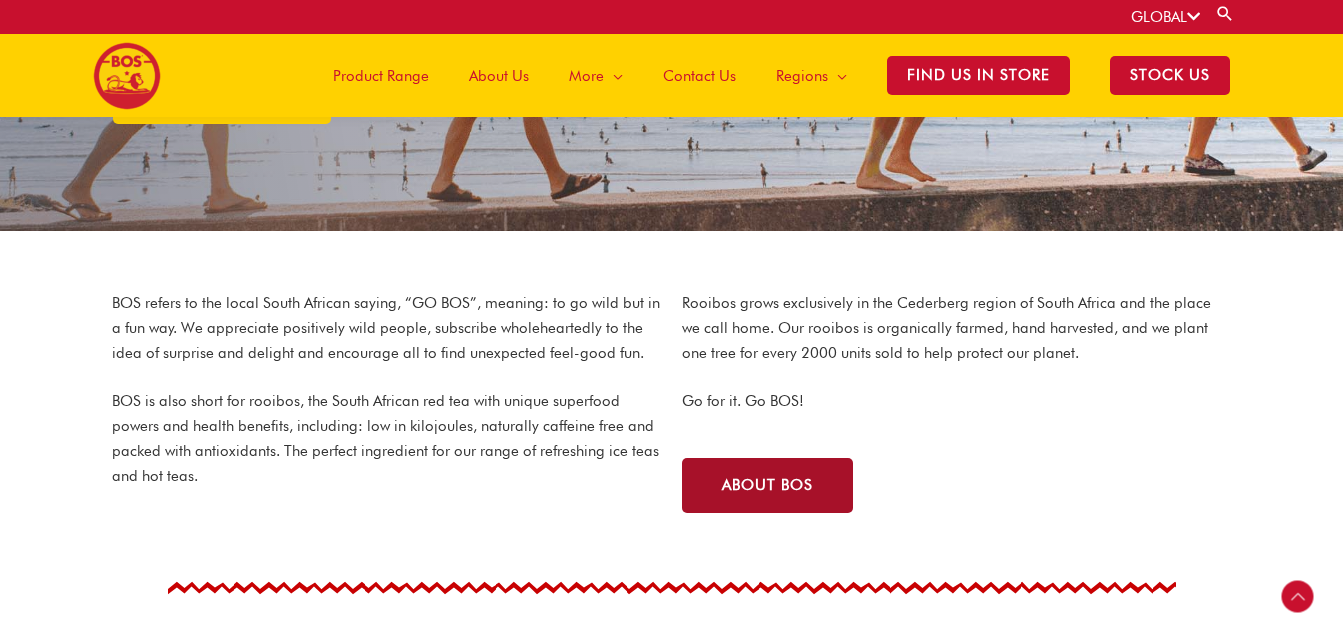 click on "About bos" at bounding box center (767, 485) 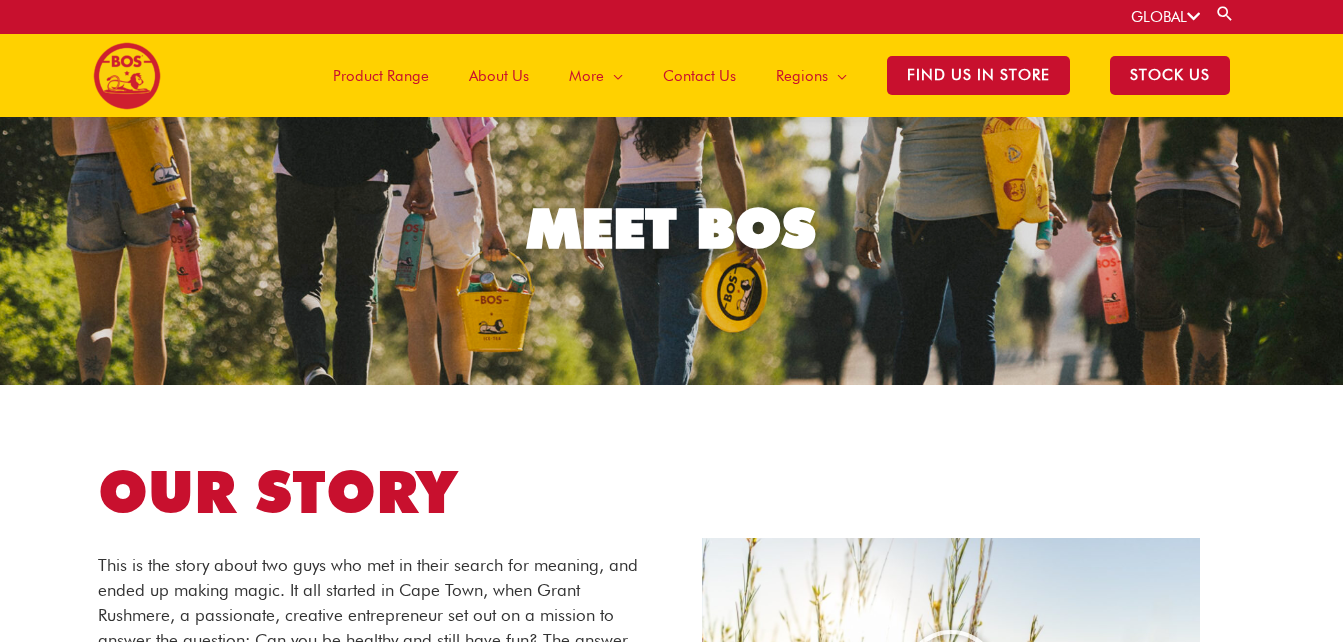 scroll, scrollTop: 161, scrollLeft: 0, axis: vertical 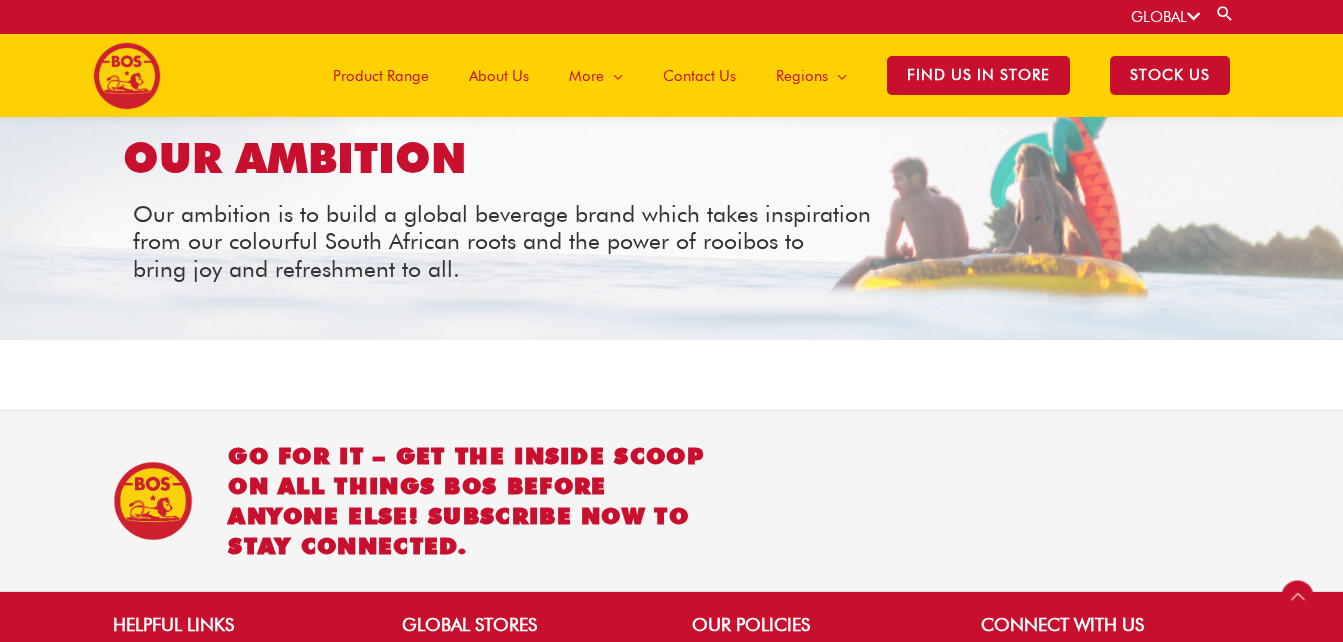 click on "Contact Us" at bounding box center (699, 76) 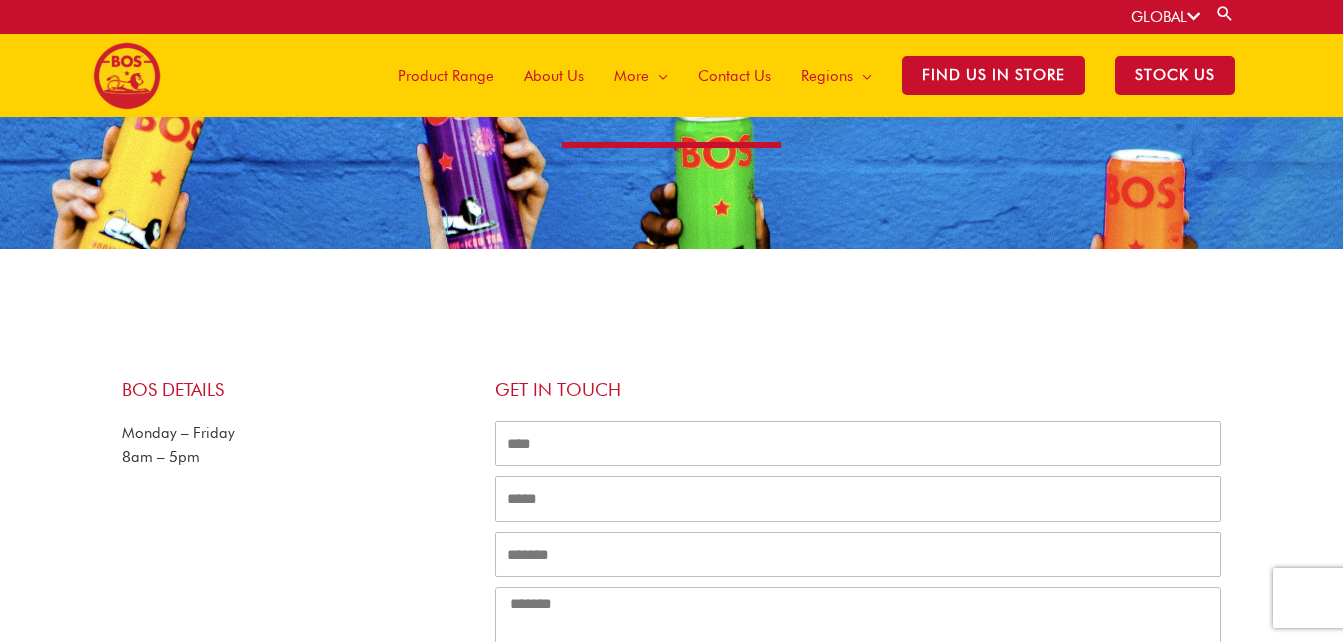 scroll, scrollTop: 199, scrollLeft: 0, axis: vertical 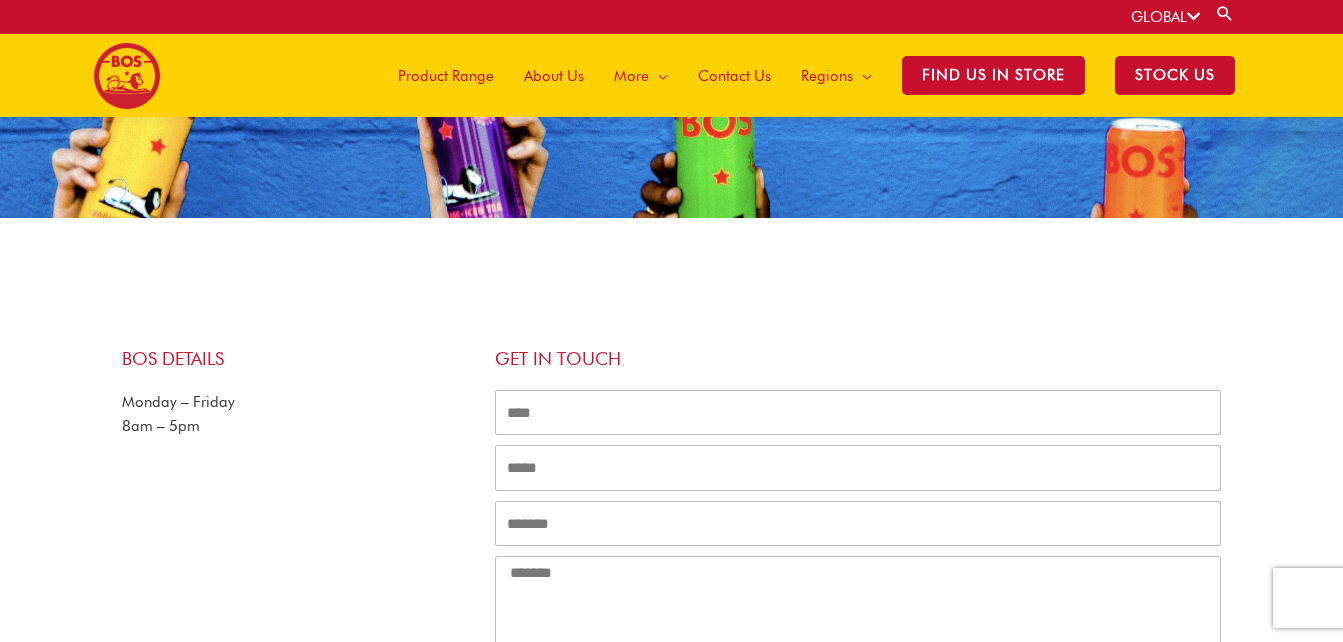 click on "Product Range" at bounding box center [446, 76] 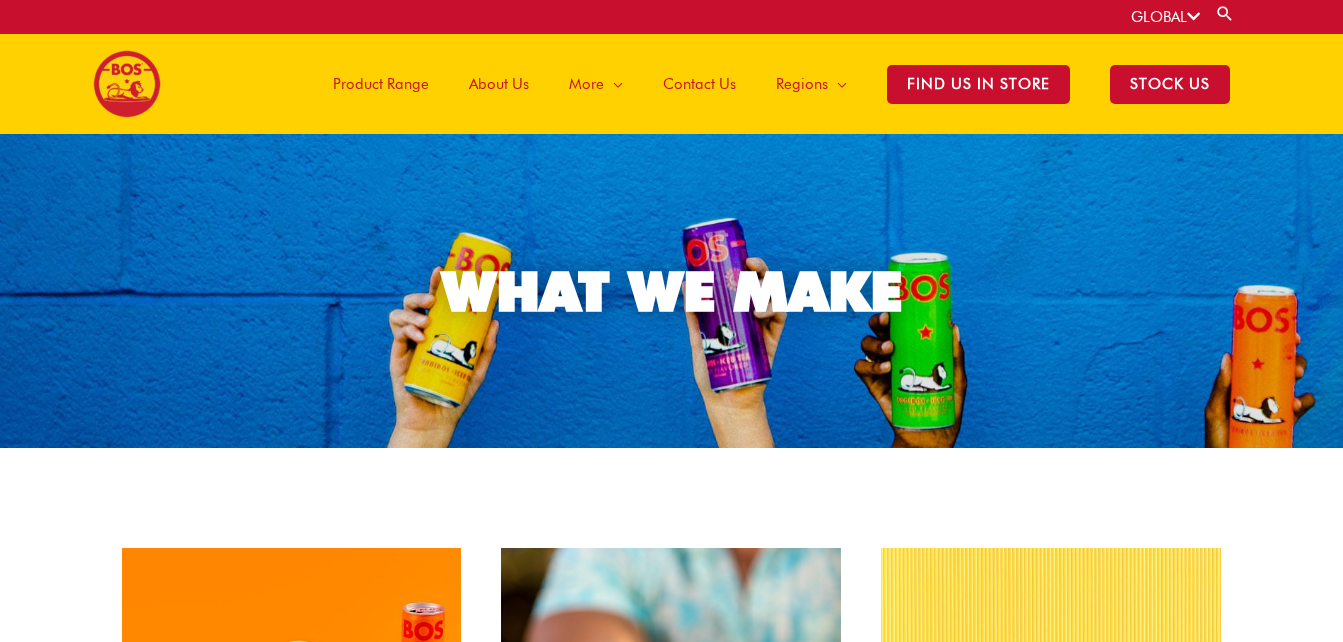 scroll, scrollTop: 218, scrollLeft: 0, axis: vertical 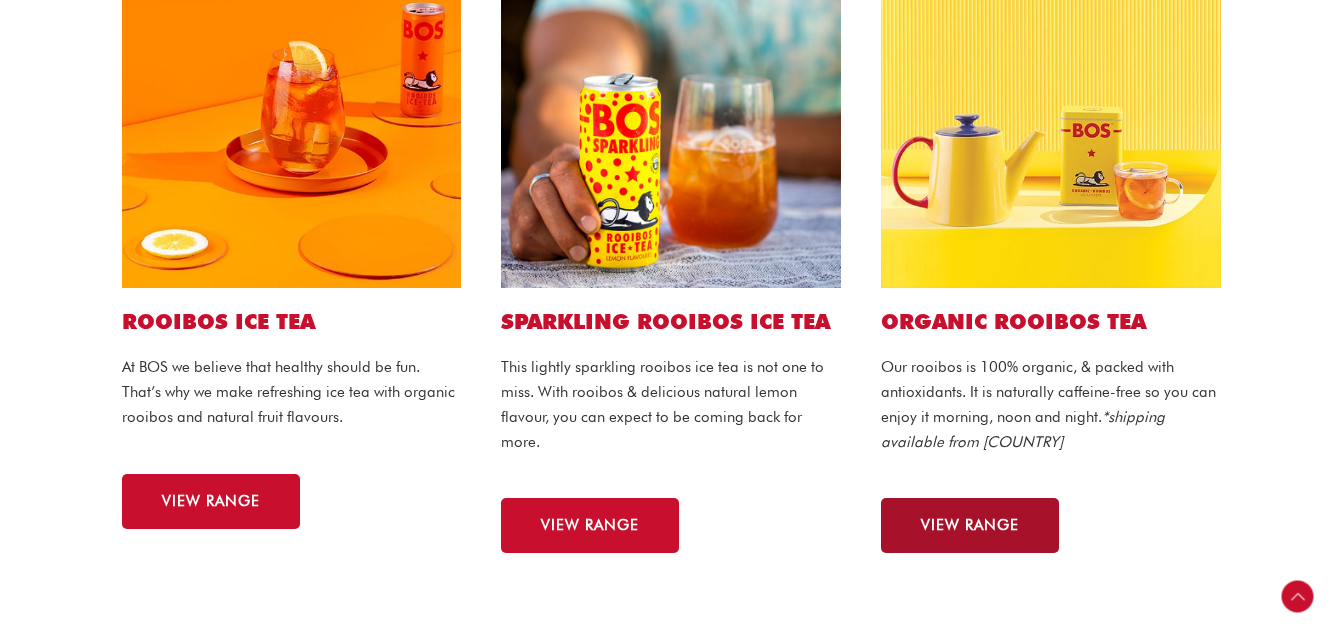 click on "VIEW RANGE" at bounding box center (970, 525) 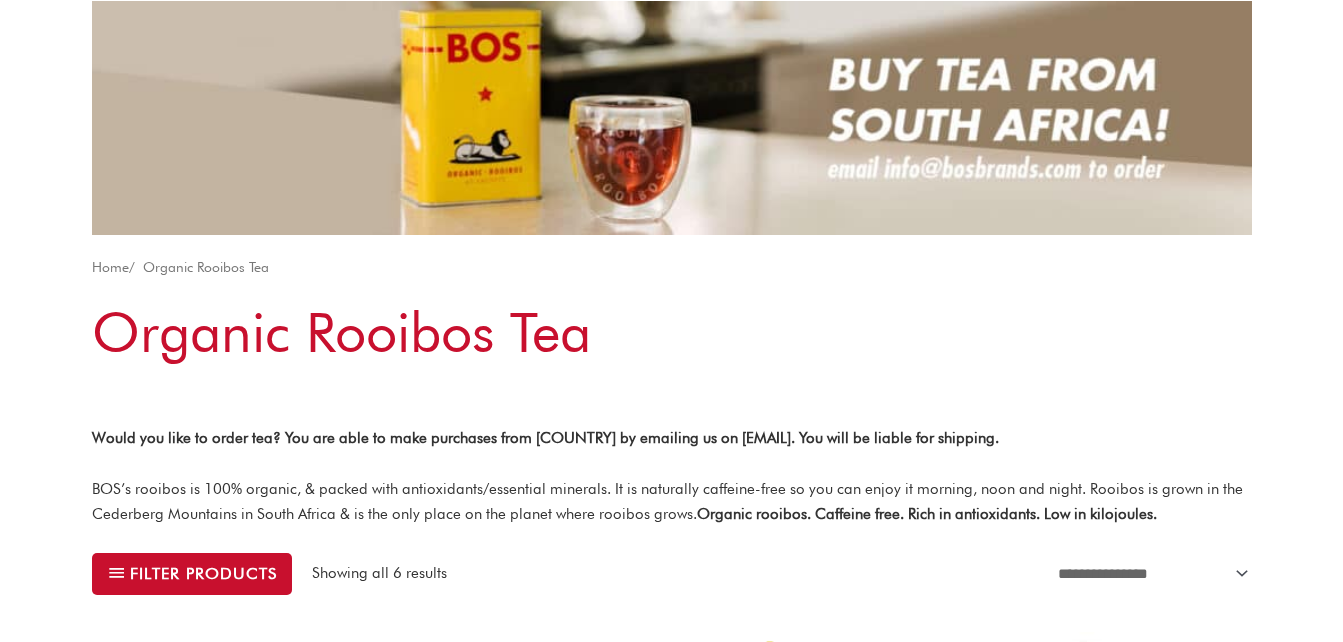 scroll, scrollTop: 200, scrollLeft: 0, axis: vertical 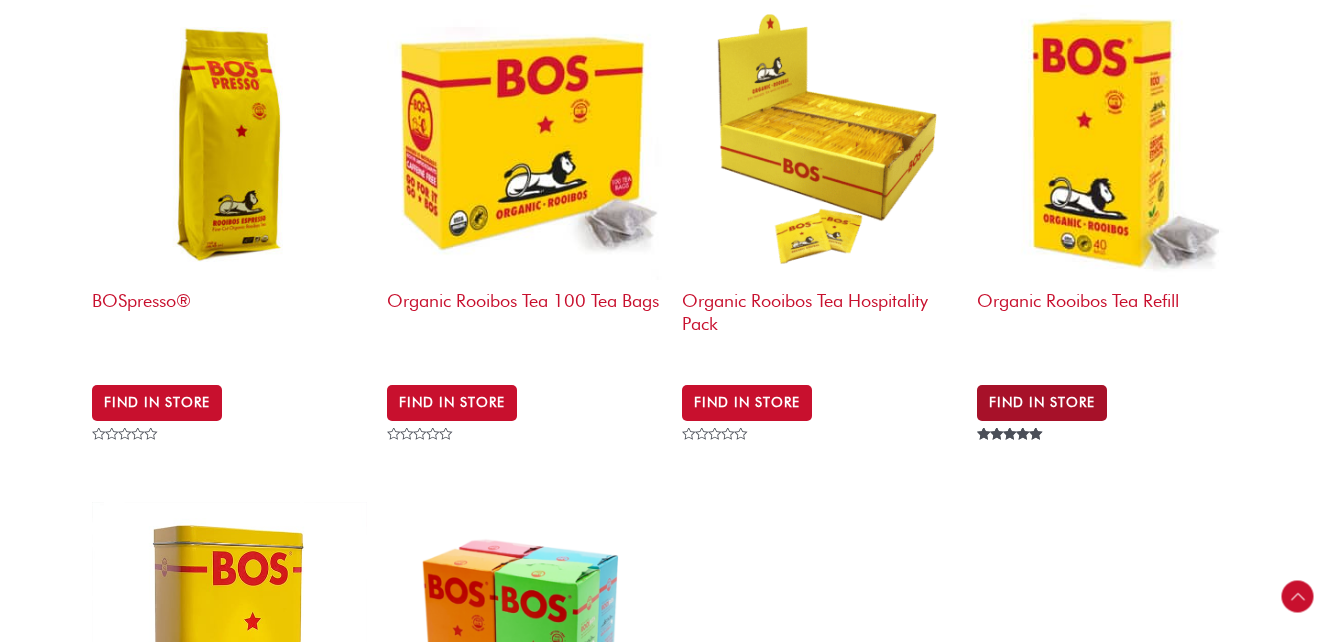 click on "Find in Store" at bounding box center [1042, 403] 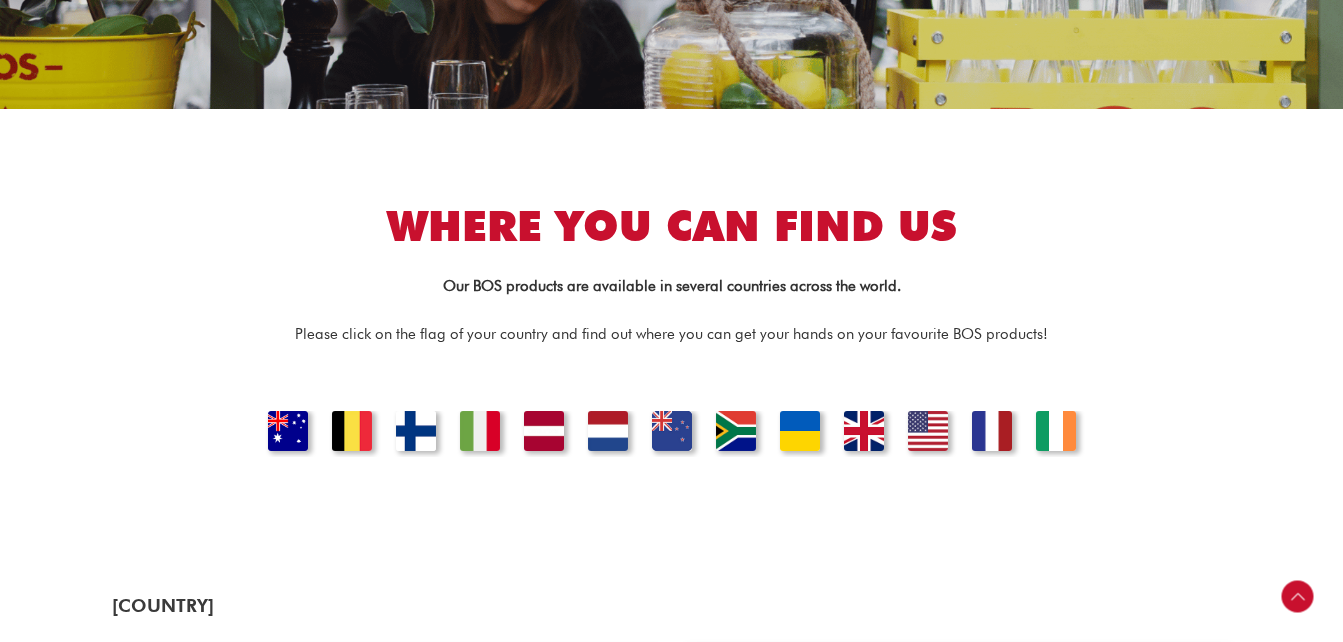 scroll, scrollTop: 367, scrollLeft: 0, axis: vertical 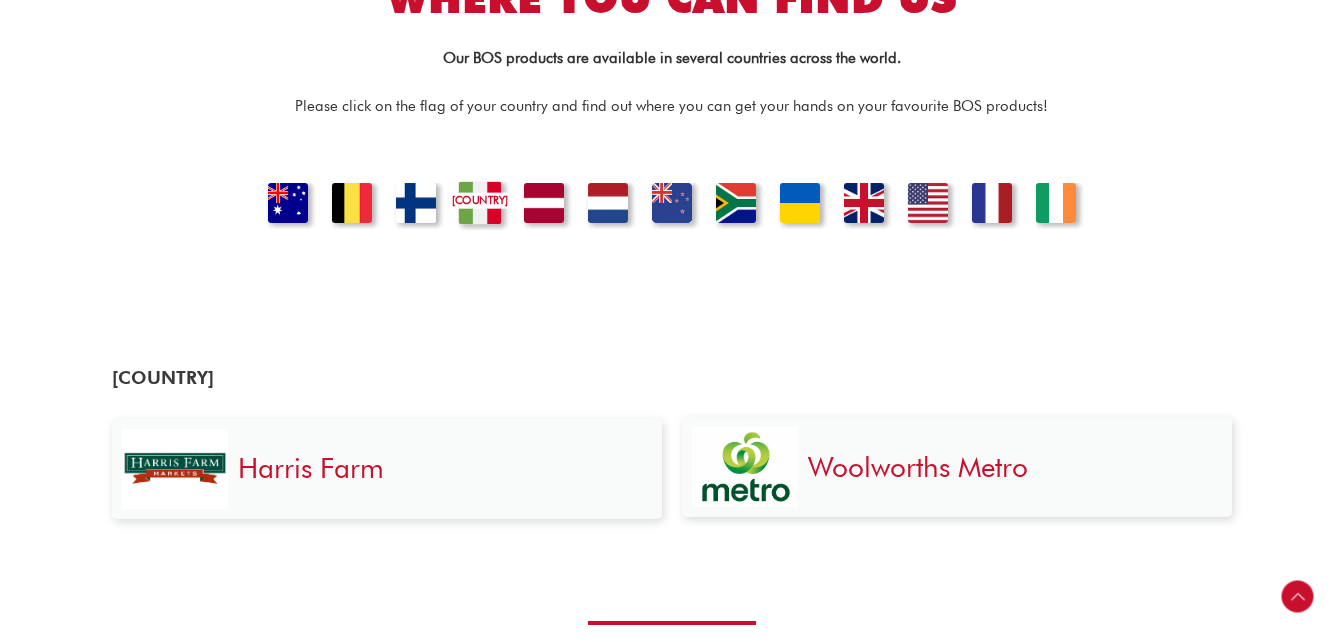 click on "[COUNTRY]" at bounding box center (479, 205) 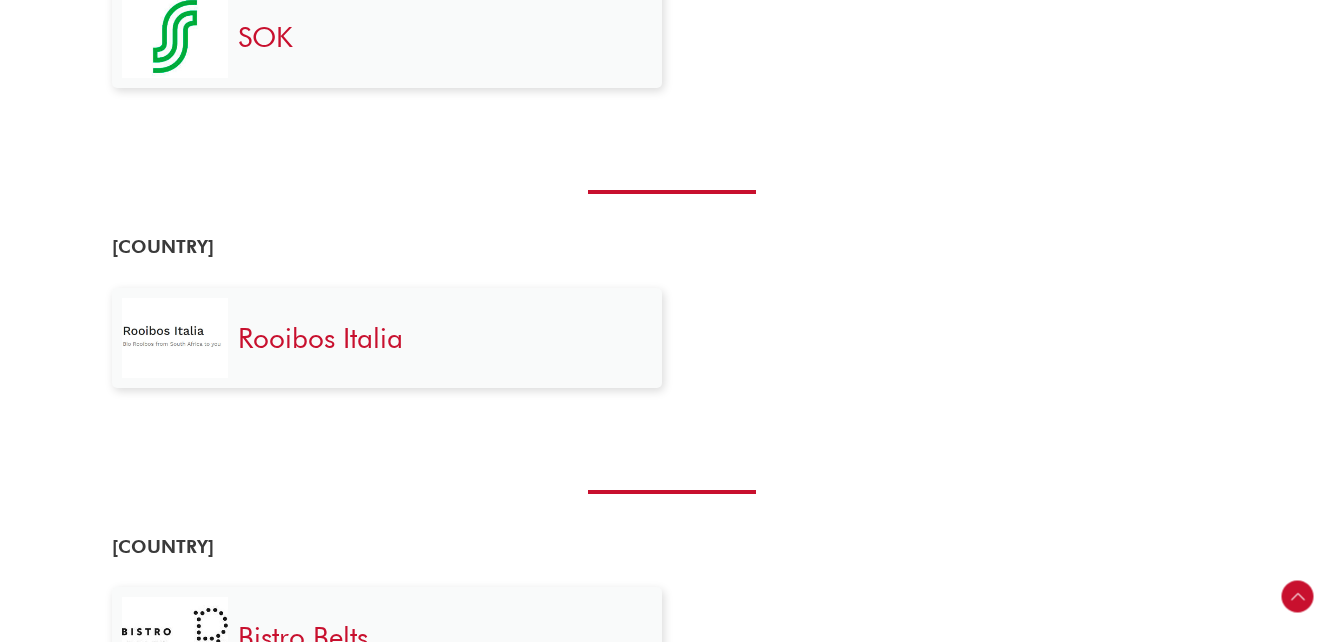 scroll, scrollTop: 1774, scrollLeft: 0, axis: vertical 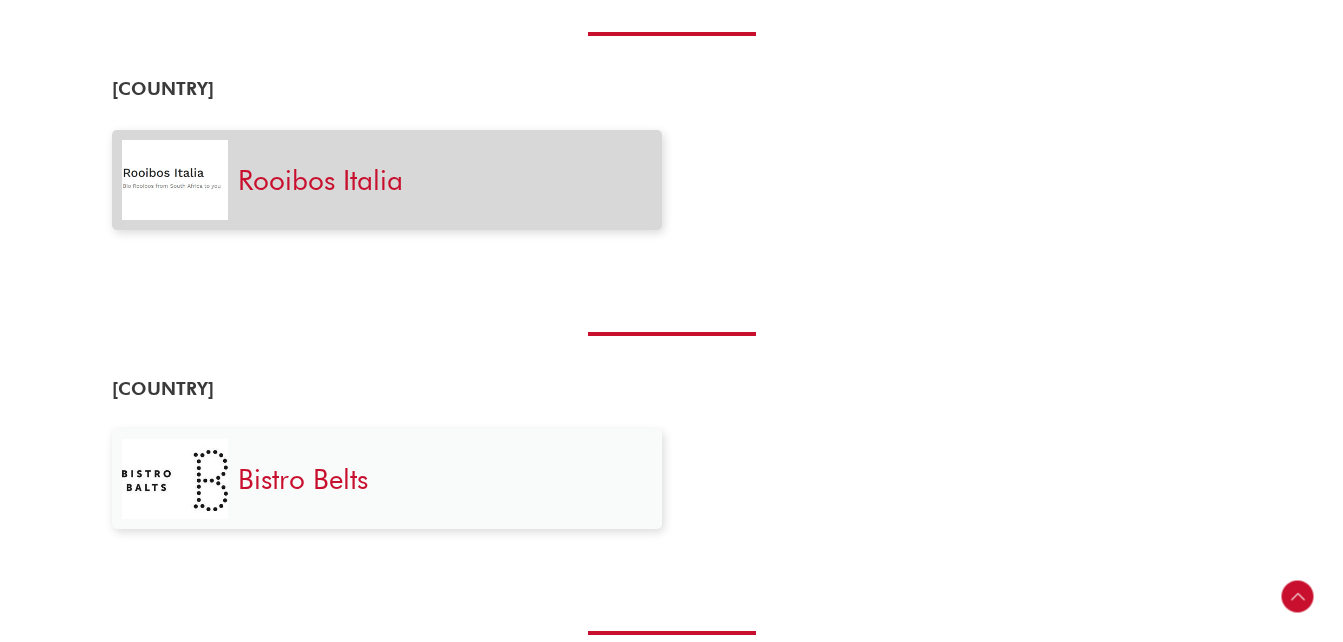 click on "Rooibos Italia" at bounding box center [320, 180] 